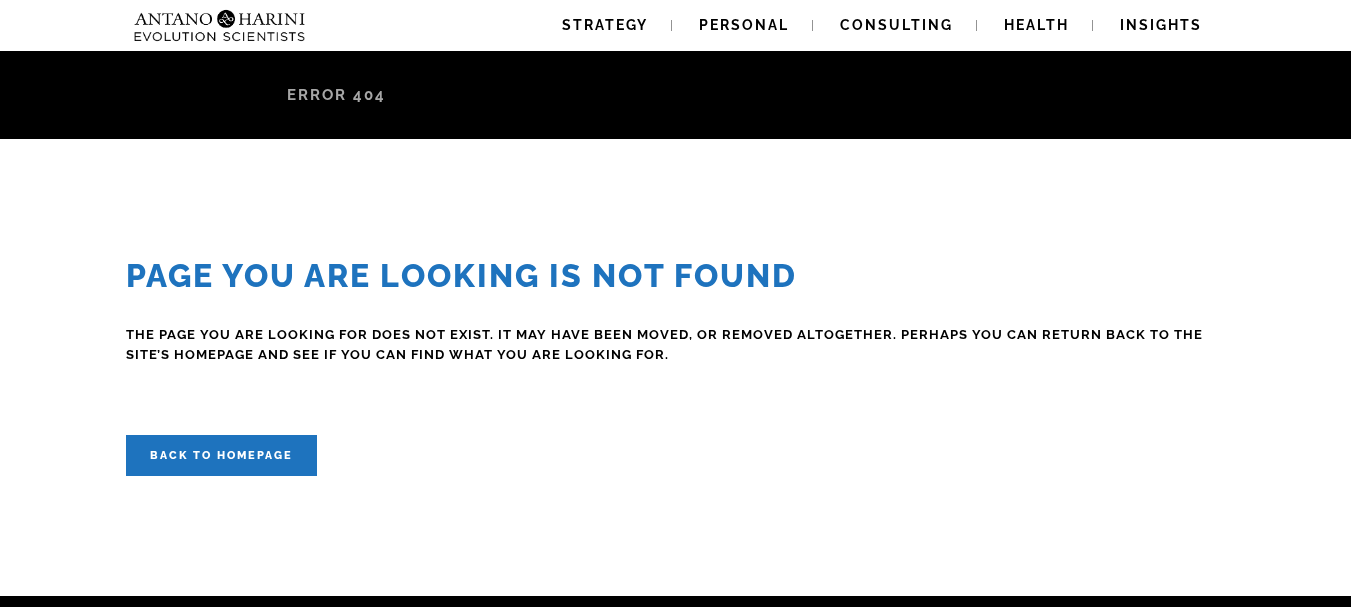 scroll, scrollTop: 0, scrollLeft: 0, axis: both 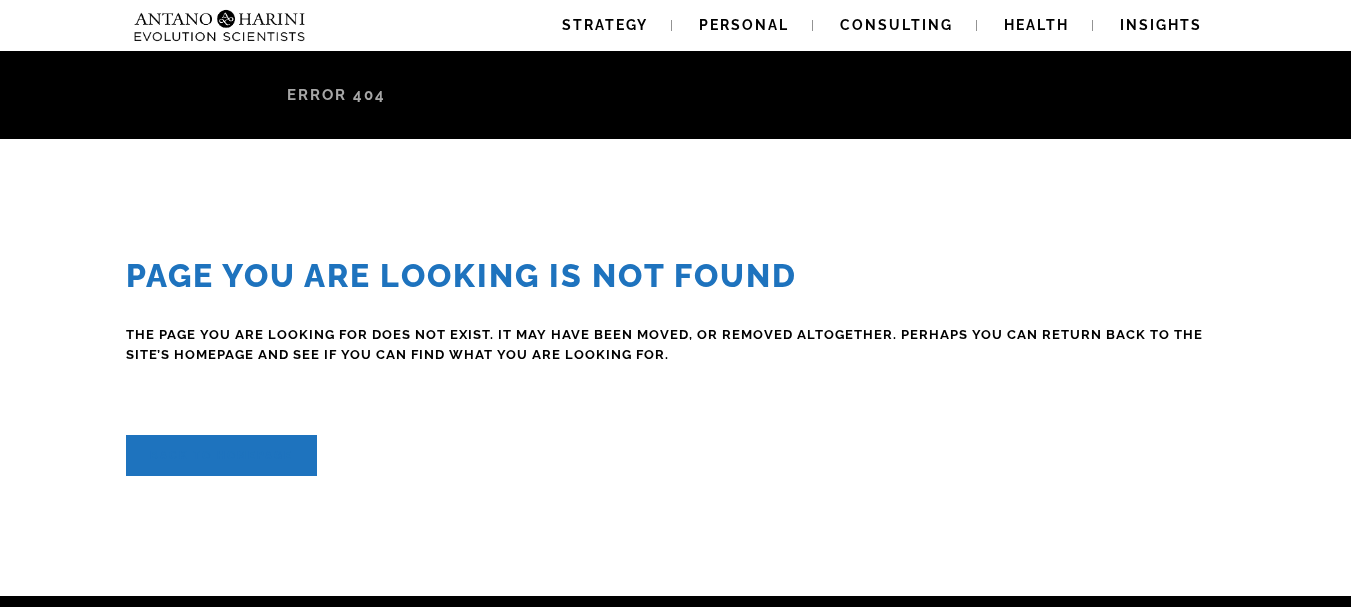 click on "Back to homepage" at bounding box center (221, 455) 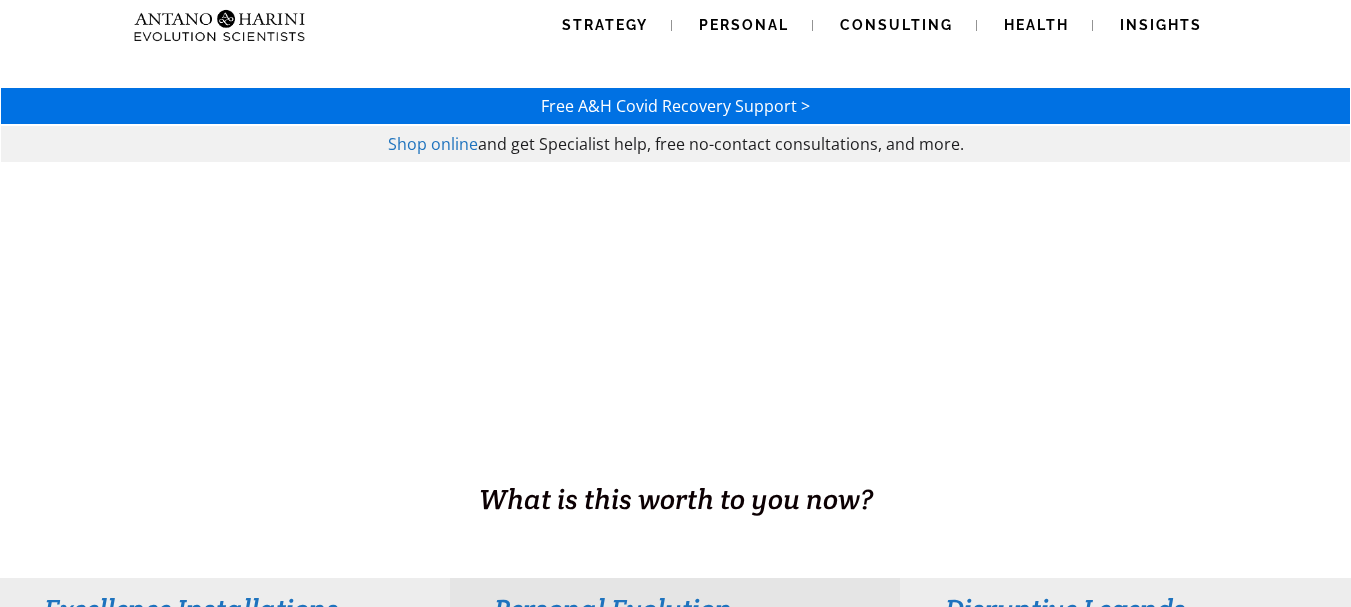 scroll, scrollTop: 0, scrollLeft: 0, axis: both 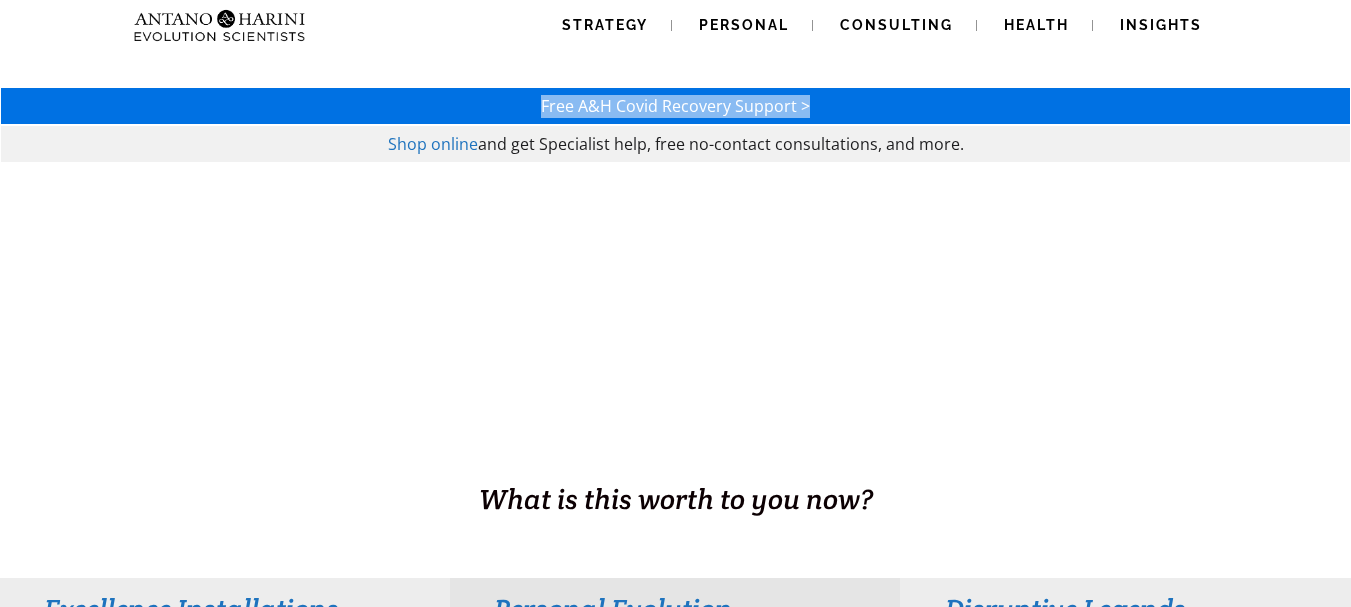 drag, startPoint x: 471, startPoint y: 106, endPoint x: 948, endPoint y: 109, distance: 477.00943 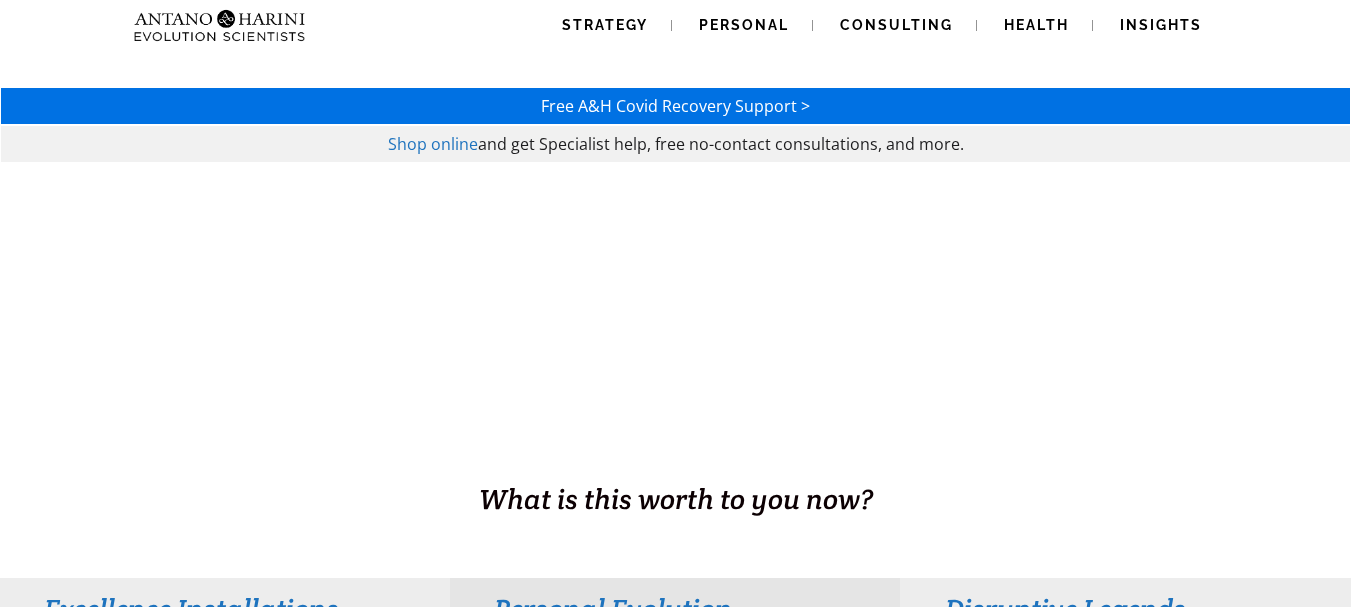 click on "Free A&H Covid Recovery Support >" at bounding box center (675, 106) 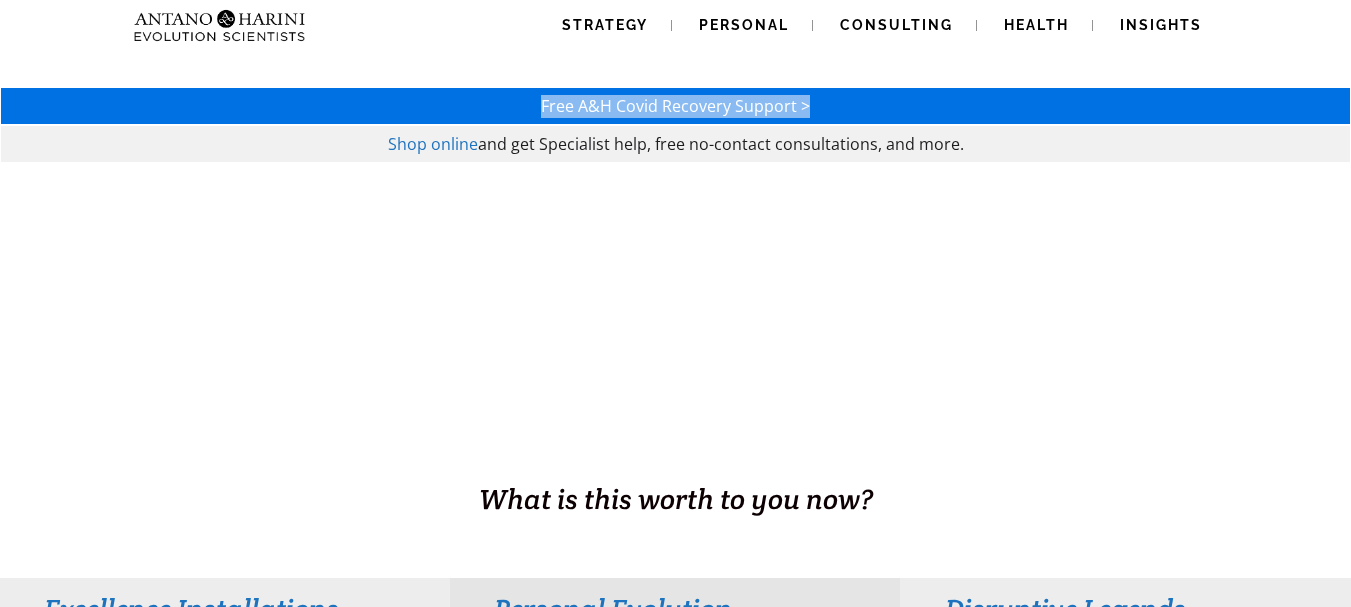drag, startPoint x: 832, startPoint y: 105, endPoint x: 450, endPoint y: 114, distance: 382.10602 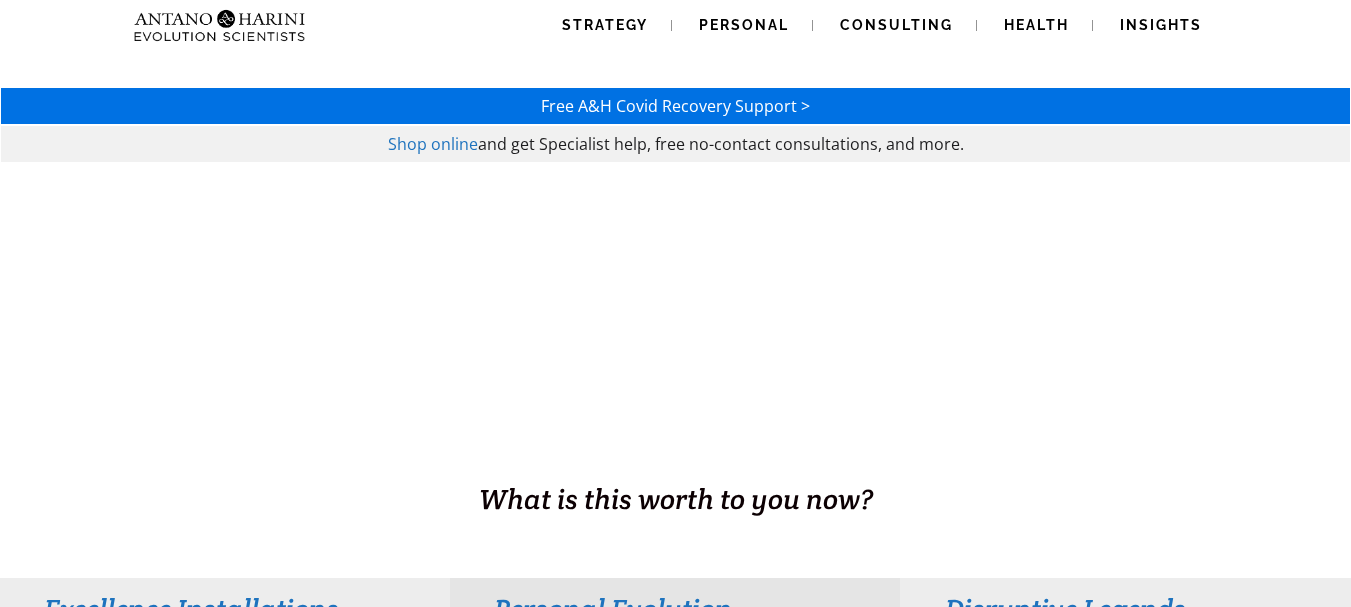 click on "Free A&H Covid Recovery Support >" at bounding box center (675, 106) 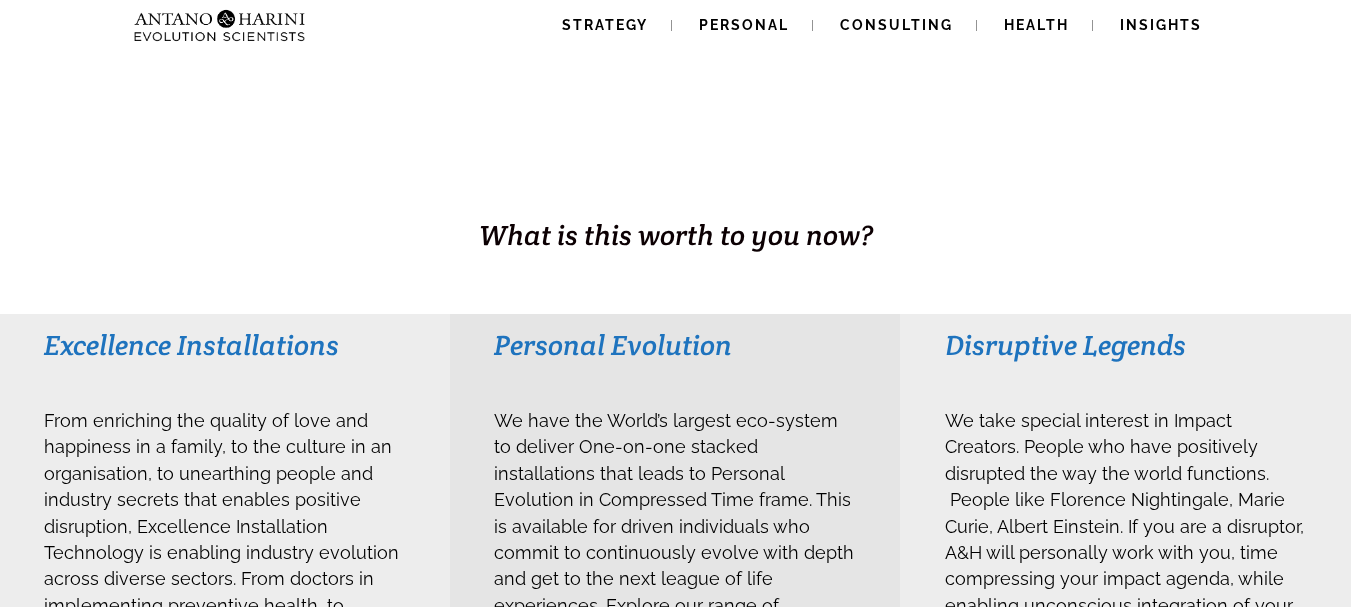 scroll, scrollTop: 0, scrollLeft: 0, axis: both 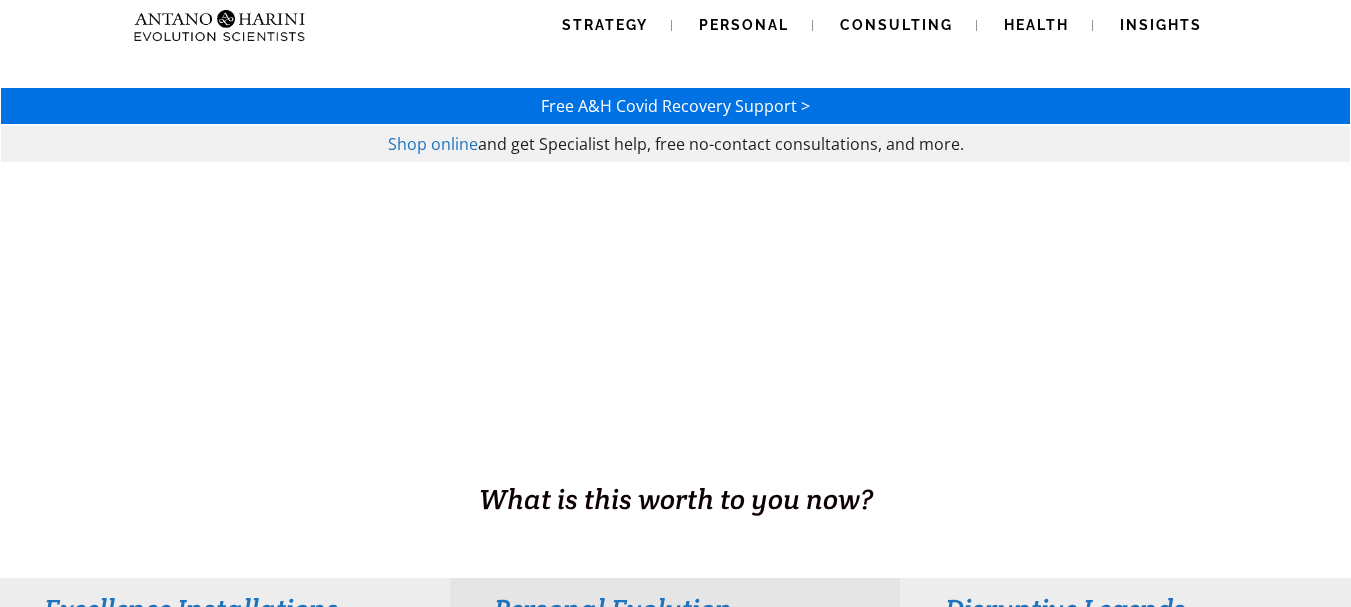 click on "Strategy
Personal
Consulting
Health
Insights
Strategy
Personal
Consulting
Health
Insights" at bounding box center (676, 25) 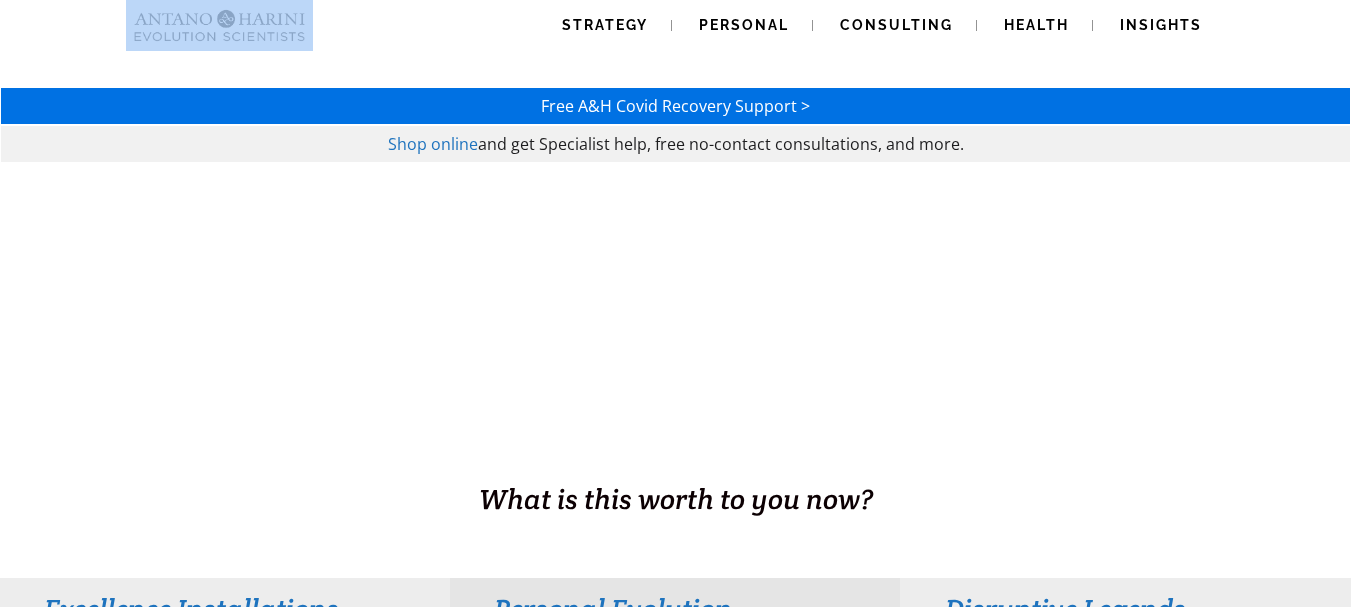 drag, startPoint x: 78, startPoint y: 21, endPoint x: 351, endPoint y: 28, distance: 273.08972 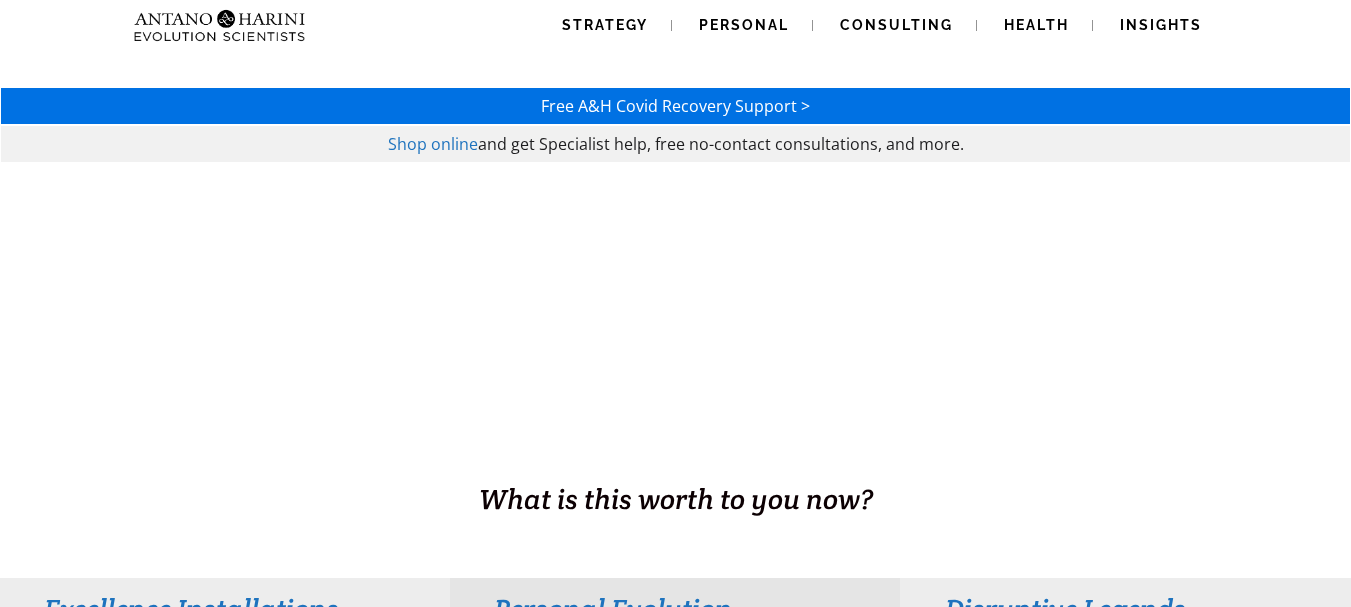 drag, startPoint x: 332, startPoint y: 29, endPoint x: 82, endPoint y: 25, distance: 250.032 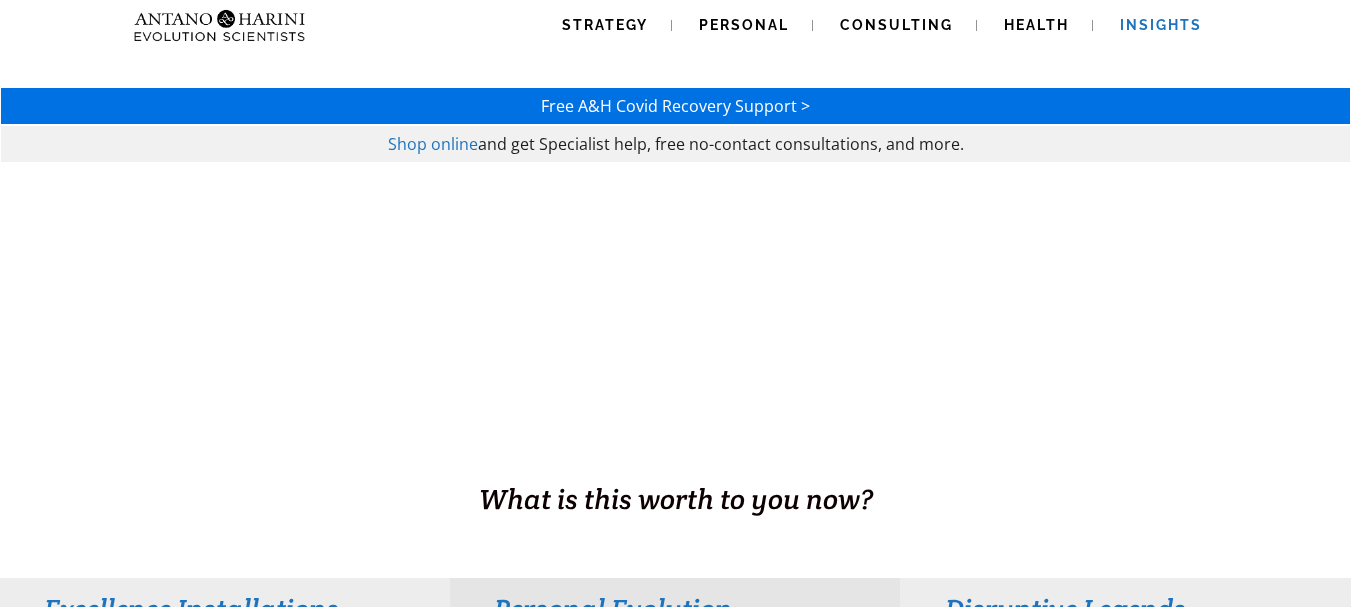 click on "Insights" at bounding box center (1161, 25) 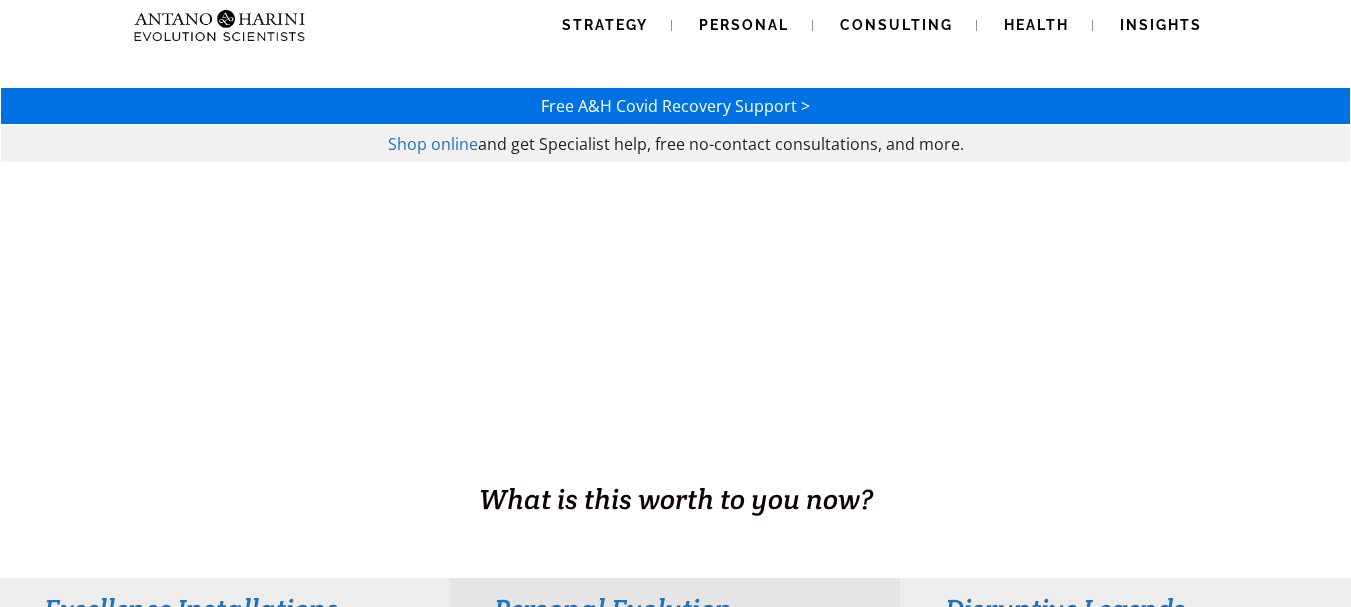 click on "Strategy
Personal
Consulting
Health
Insights
Strategy
Personal
Consulting
Health
Insights" at bounding box center [675, 25] 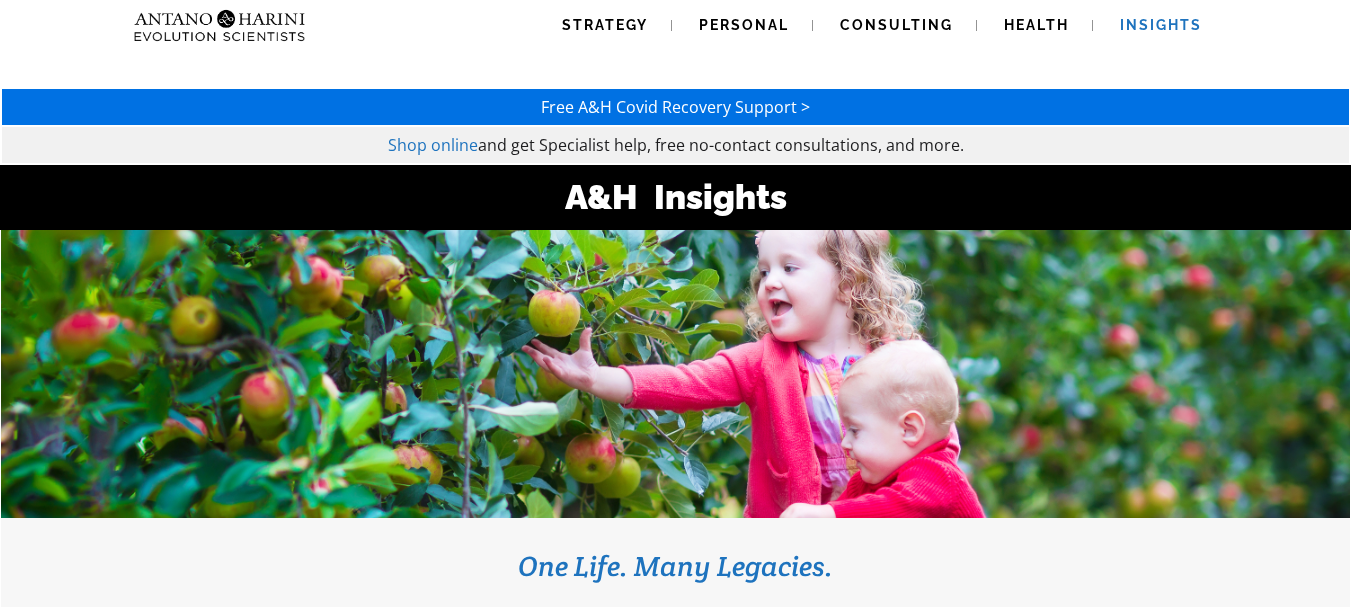 scroll, scrollTop: 0, scrollLeft: 0, axis: both 